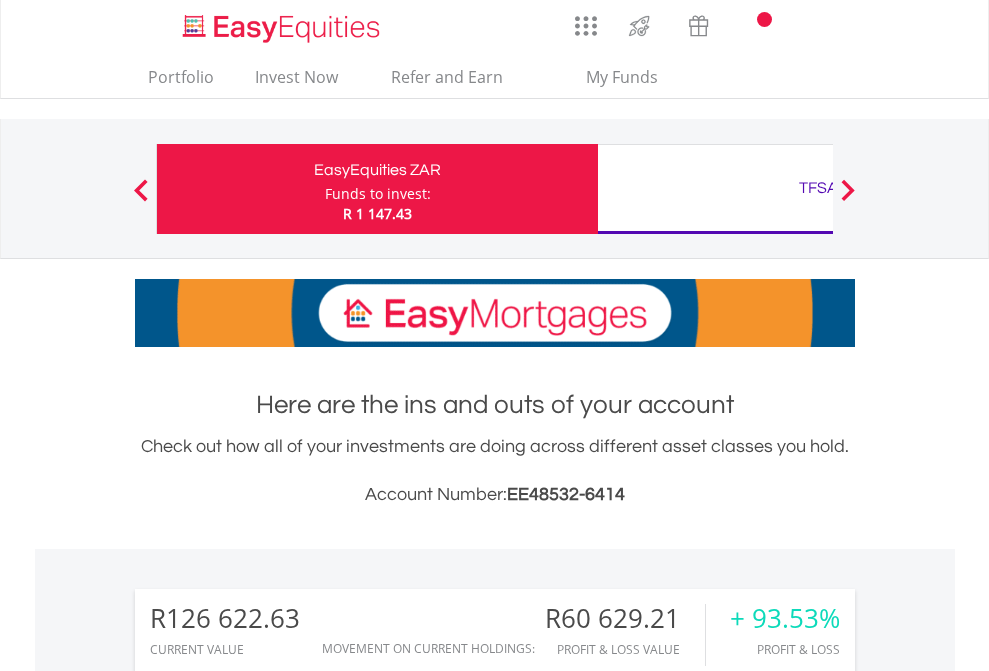 scroll, scrollTop: 0, scrollLeft: 0, axis: both 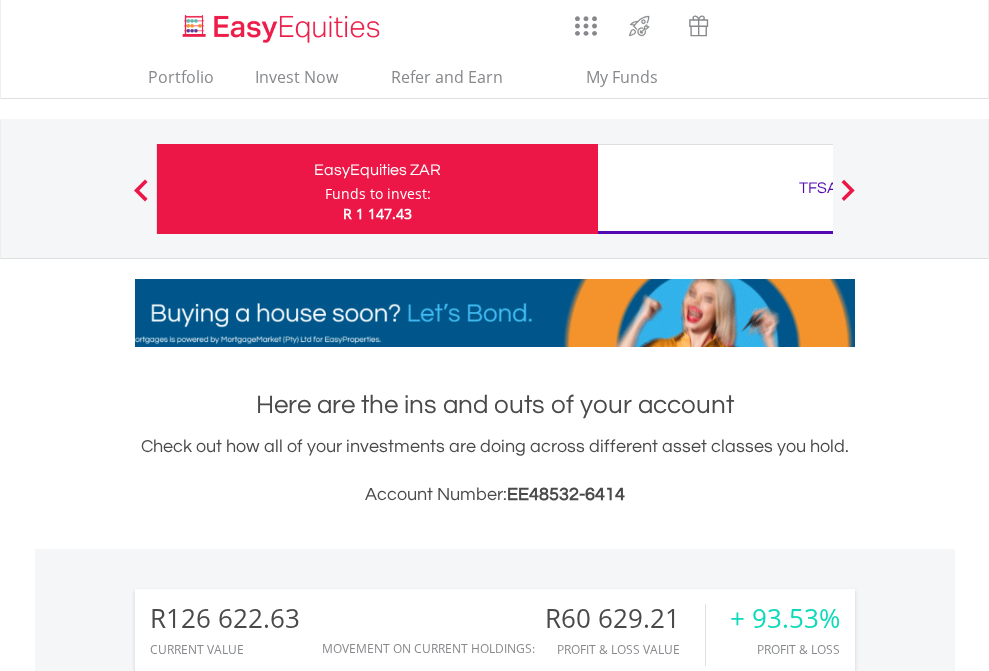 click on "Funds to invest:" at bounding box center (378, 194) 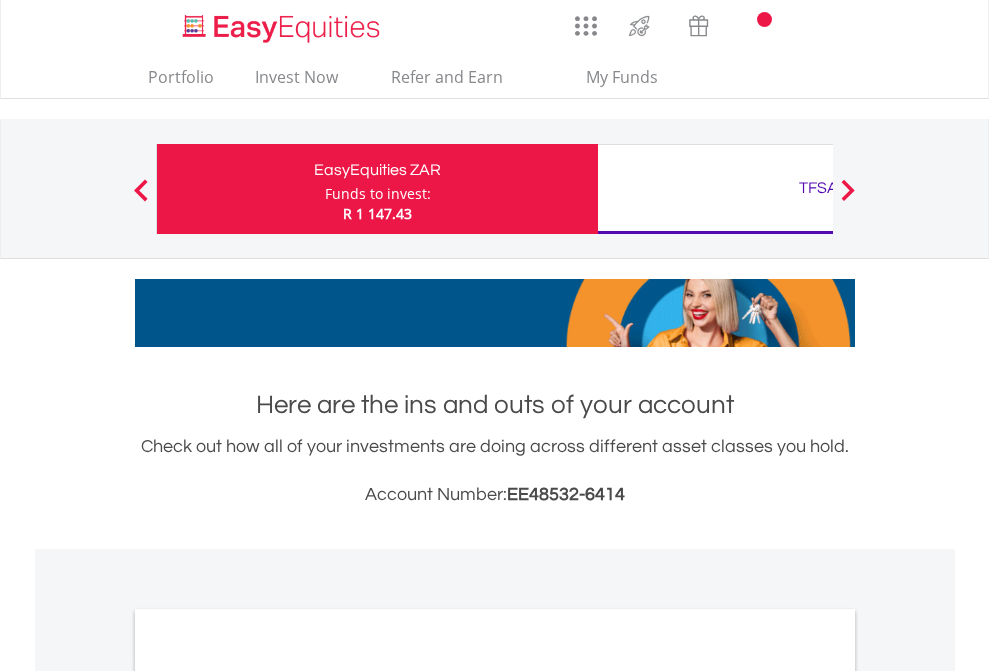scroll, scrollTop: 0, scrollLeft: 0, axis: both 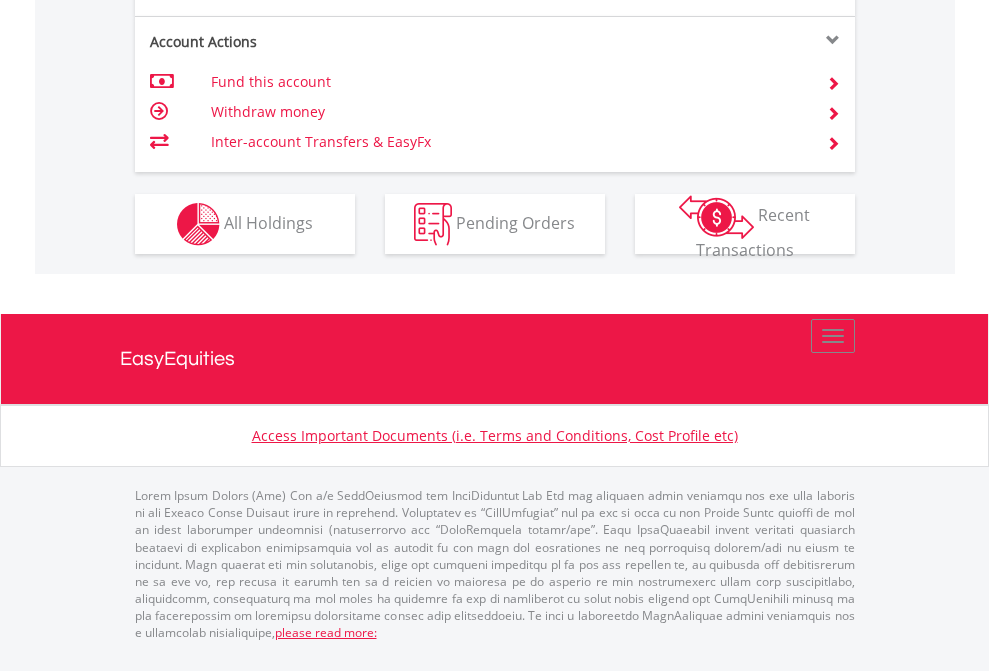 click on "Investment types" at bounding box center [706, -337] 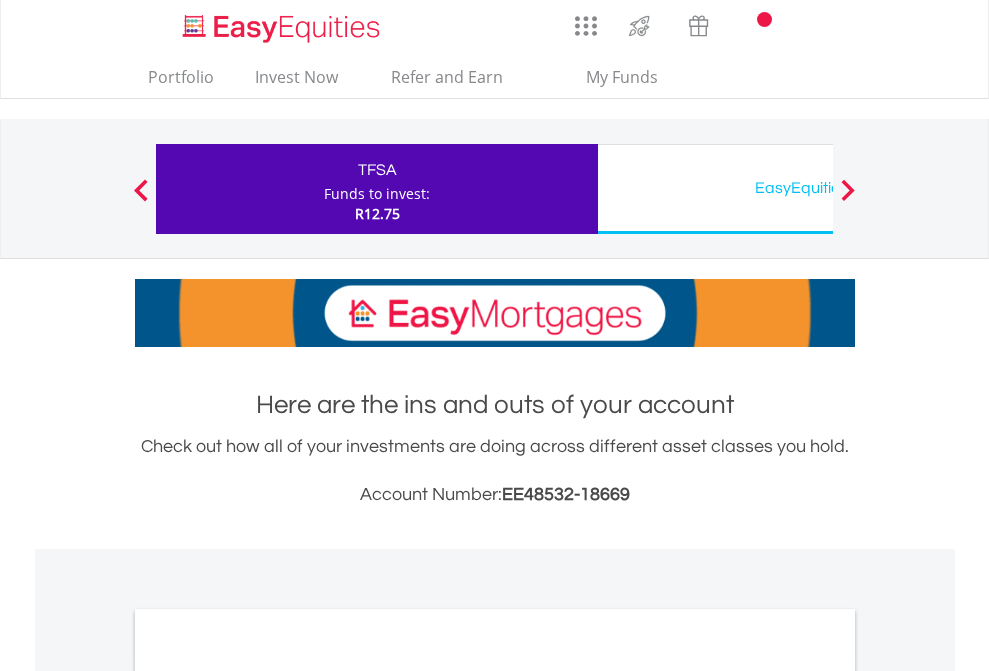 scroll, scrollTop: 0, scrollLeft: 0, axis: both 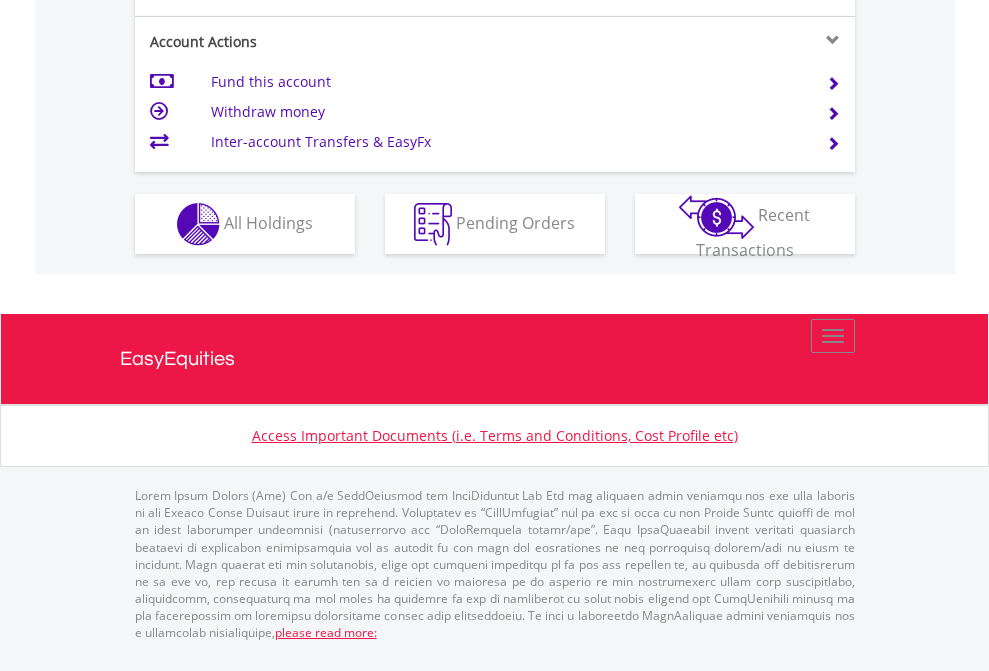 click on "Investment types" at bounding box center (706, -337) 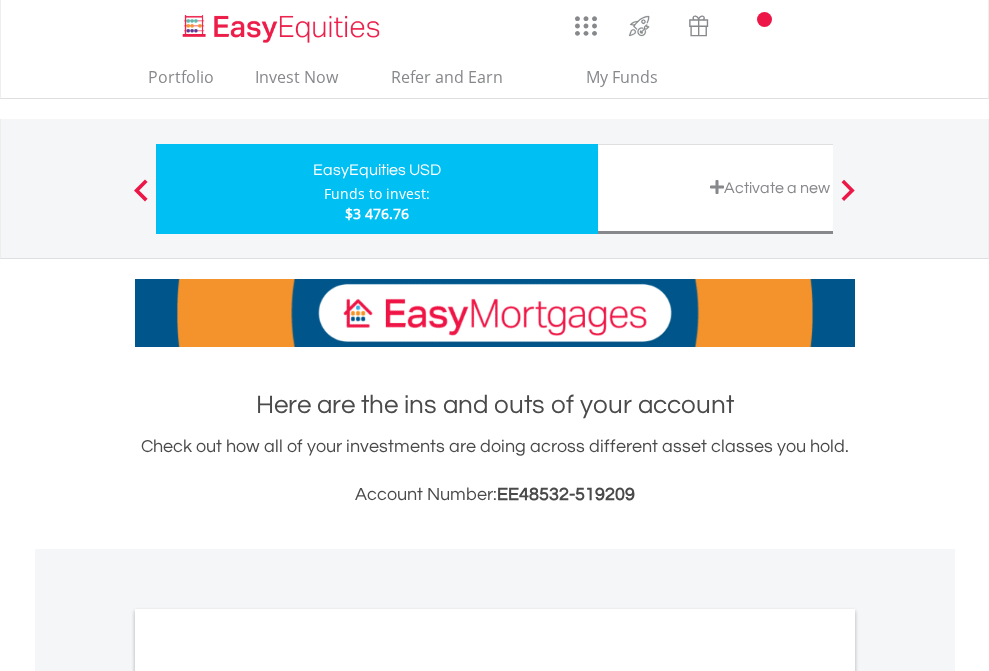 scroll, scrollTop: 0, scrollLeft: 0, axis: both 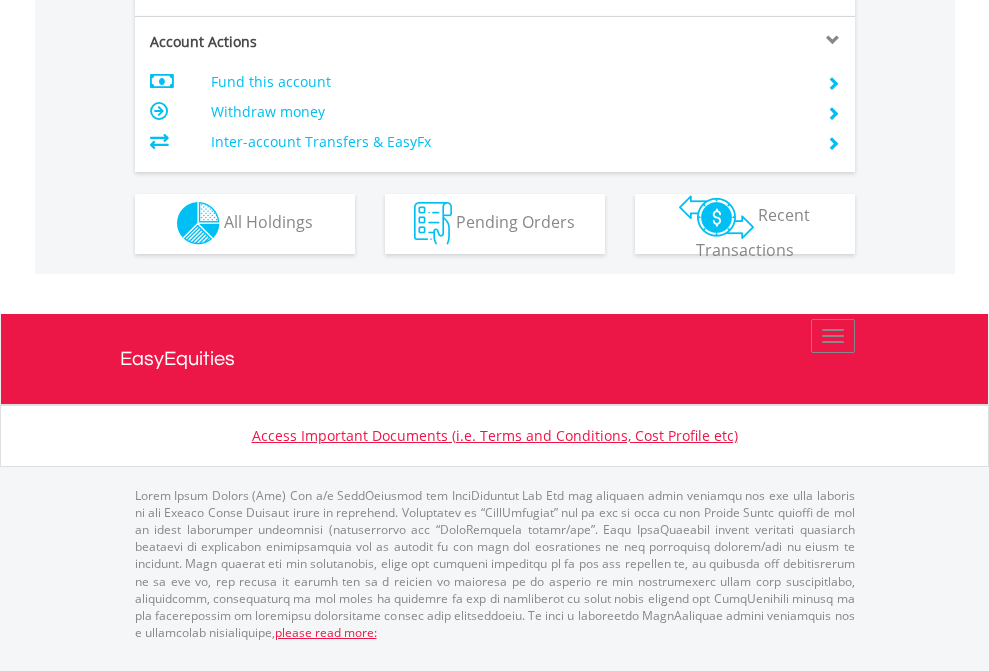 click on "Investment types" at bounding box center [706, -353] 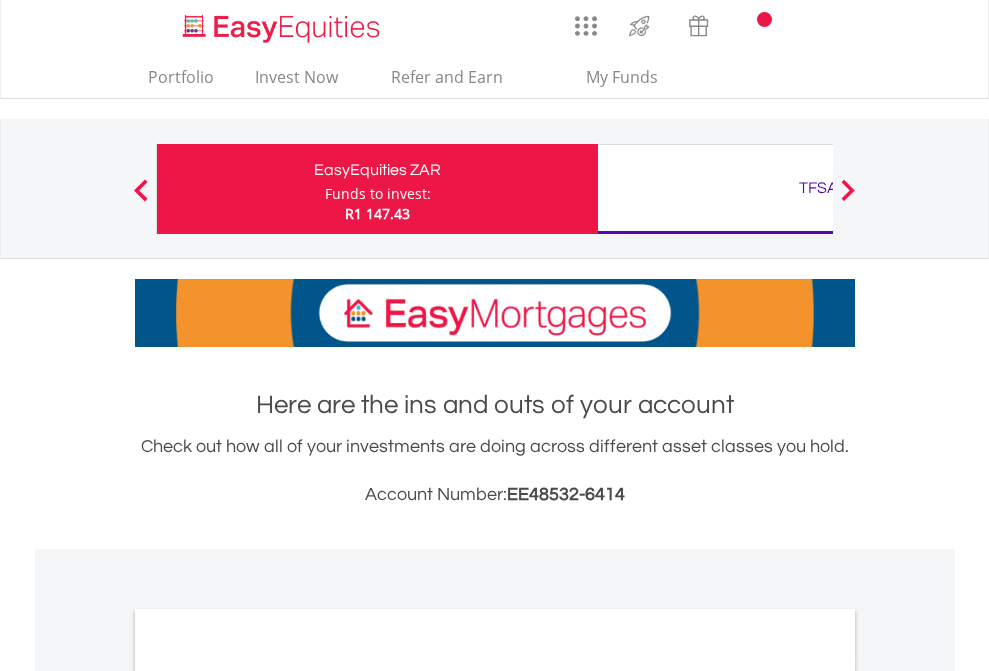 scroll, scrollTop: 0, scrollLeft: 0, axis: both 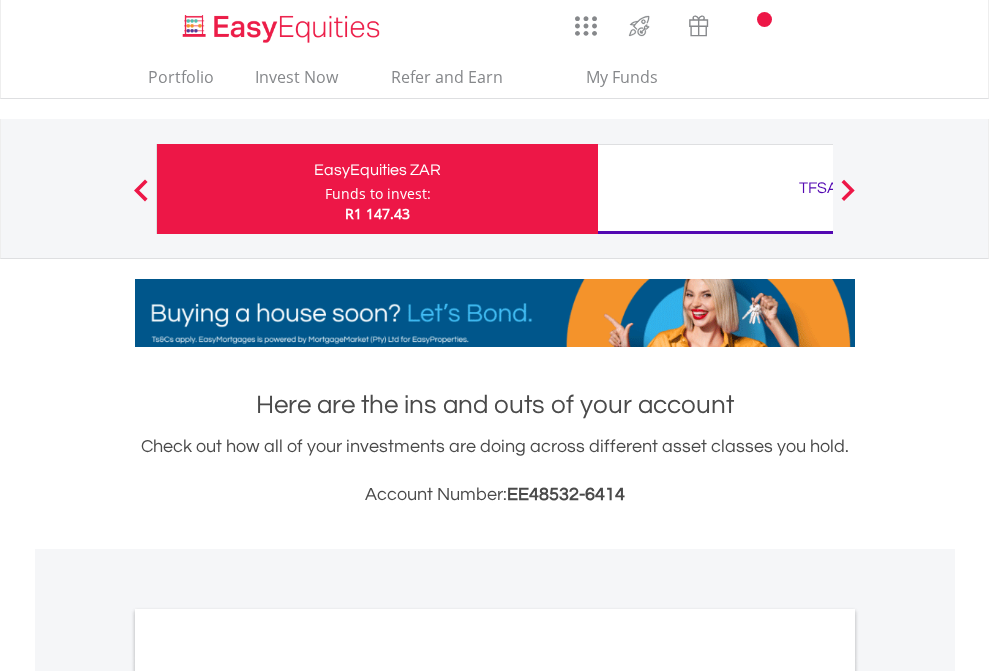 click on "All Holdings" at bounding box center (268, 1096) 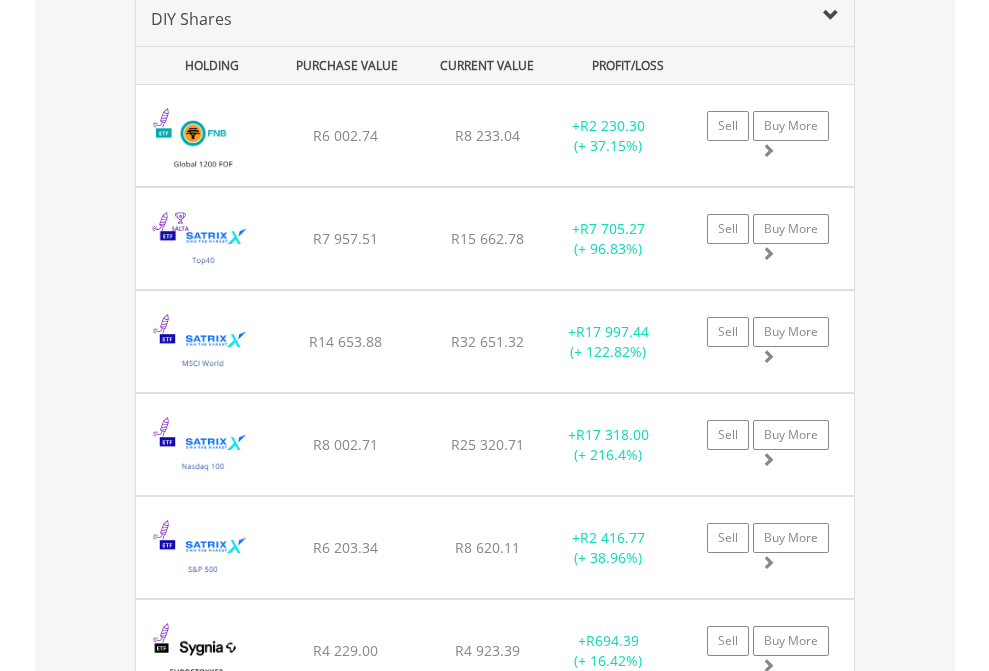scroll, scrollTop: 1933, scrollLeft: 0, axis: vertical 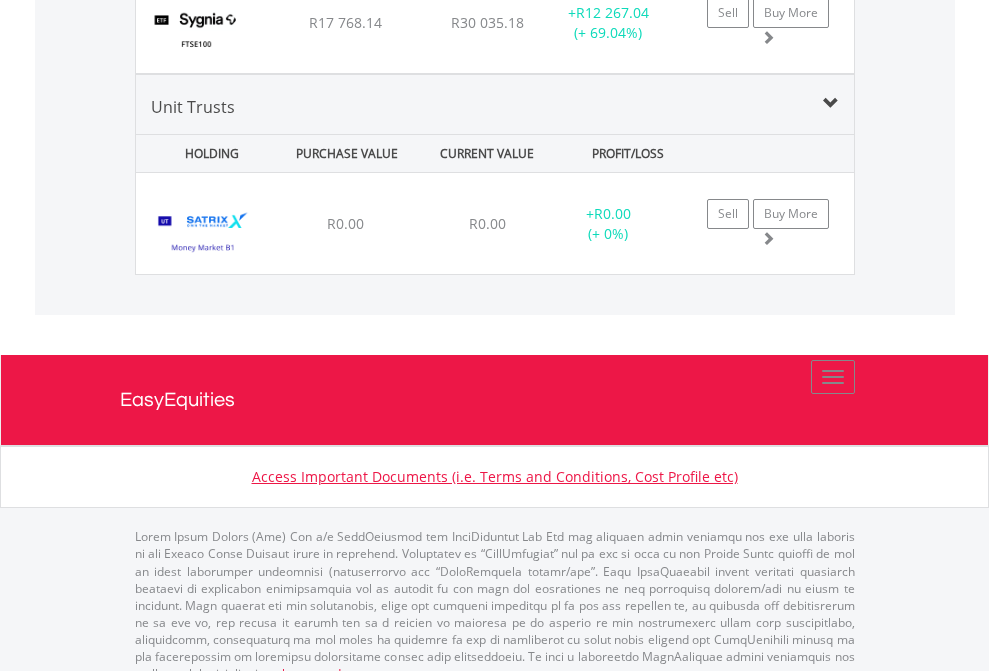 click on "TFSA" at bounding box center (818, -1745) 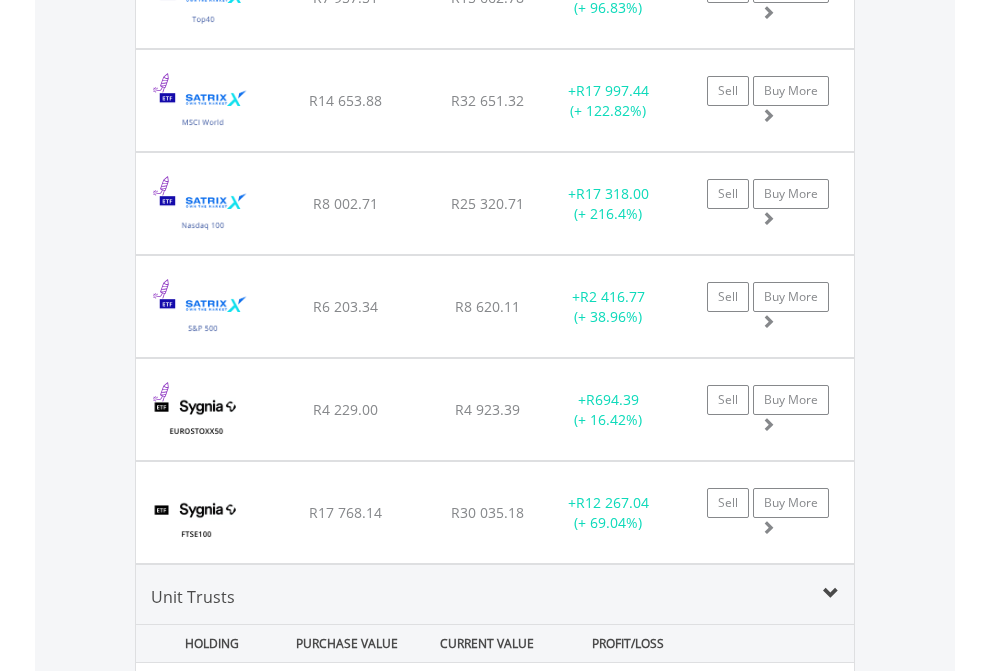 scroll, scrollTop: 144, scrollLeft: 0, axis: vertical 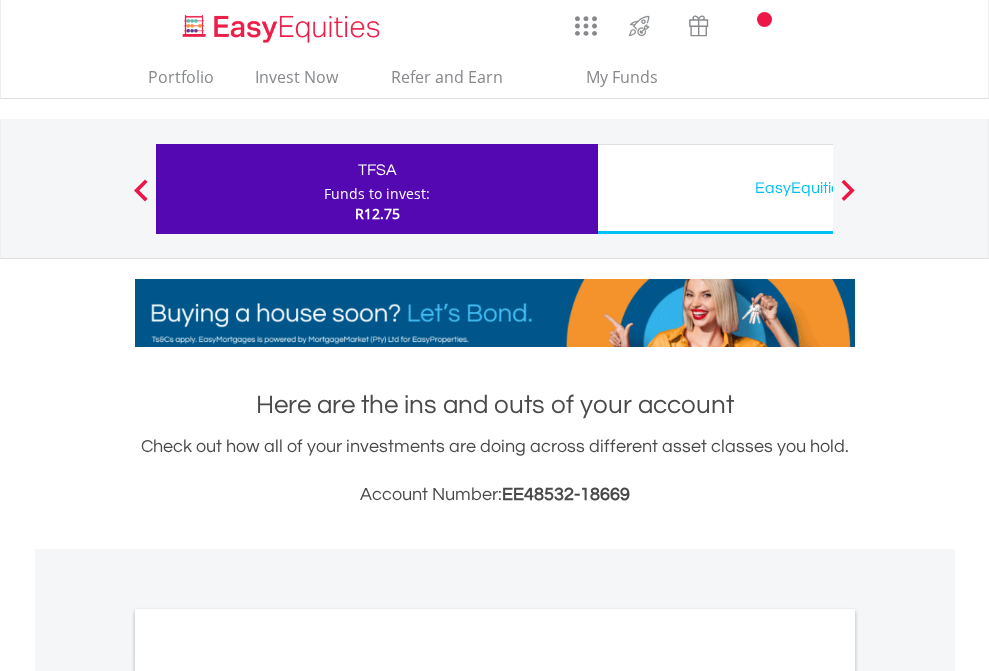click on "All Holdings" at bounding box center [268, 1096] 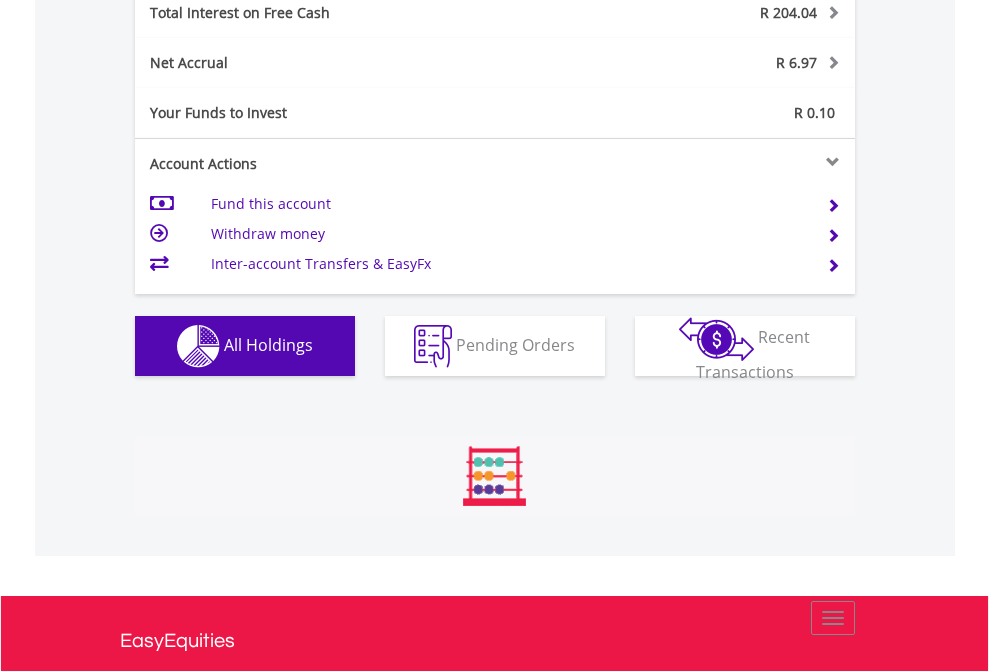 scroll, scrollTop: 999808, scrollLeft: 999687, axis: both 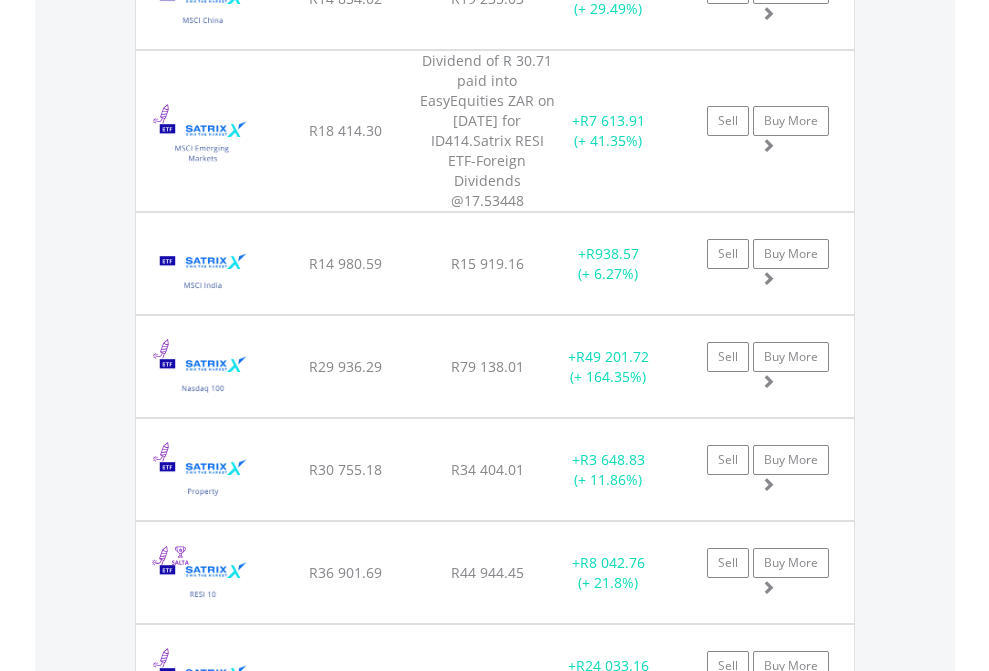 click on "EasyEquities USD" at bounding box center [818, -2116] 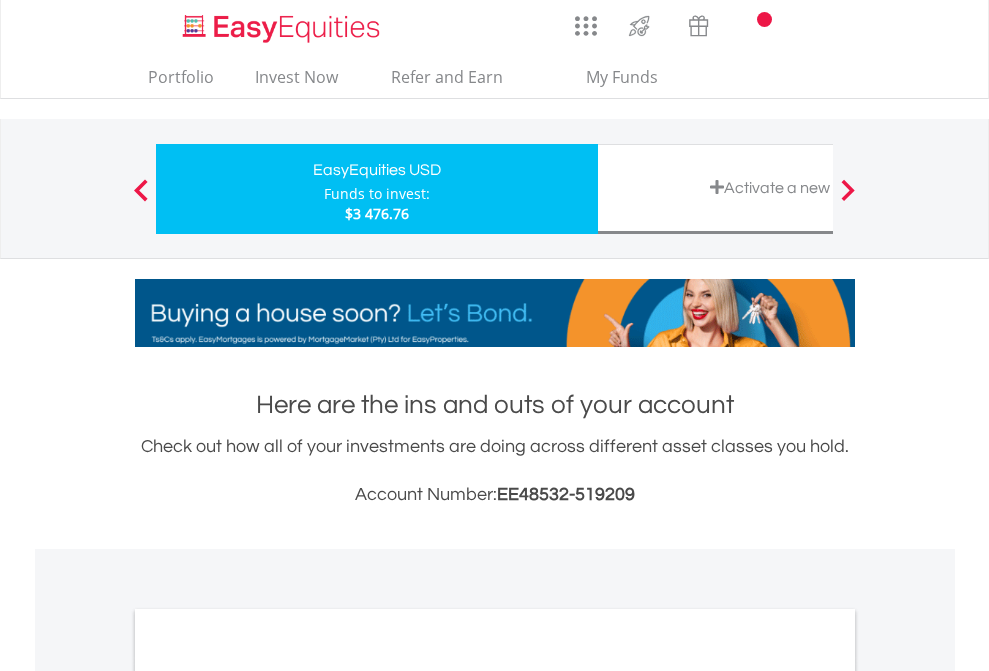 scroll, scrollTop: 1202, scrollLeft: 0, axis: vertical 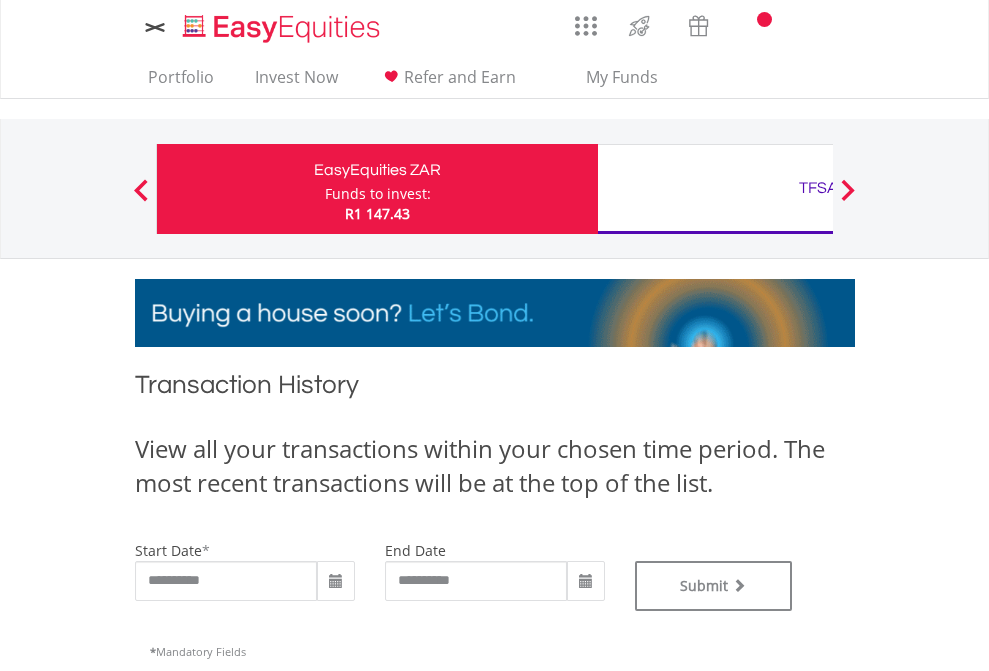 type on "**********" 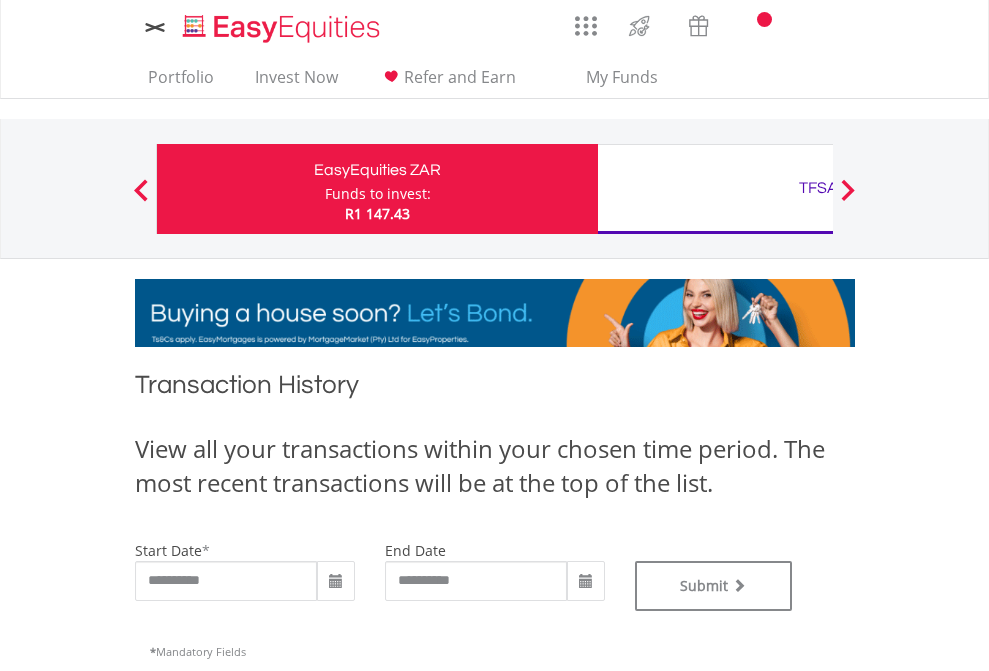 type on "**********" 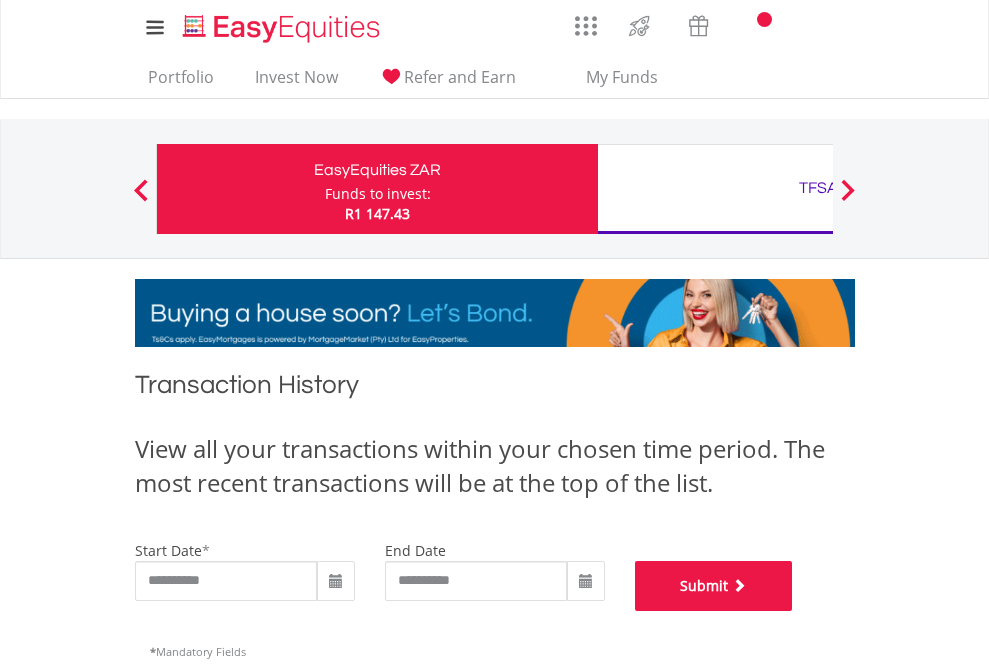 click on "Submit" at bounding box center (714, 586) 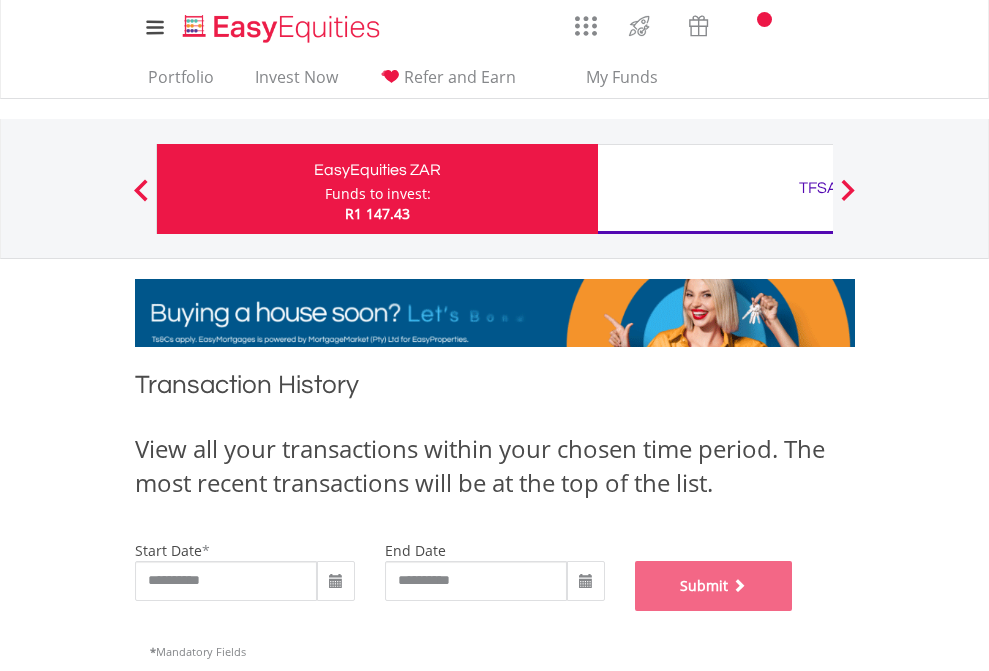 scroll, scrollTop: 811, scrollLeft: 0, axis: vertical 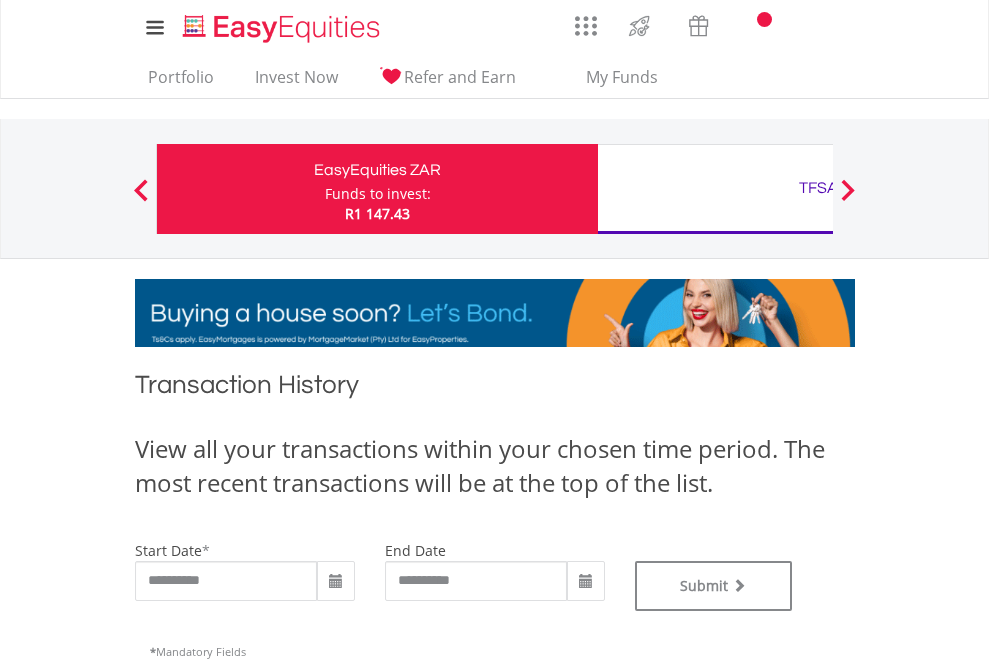 click on "TFSA" at bounding box center (818, 188) 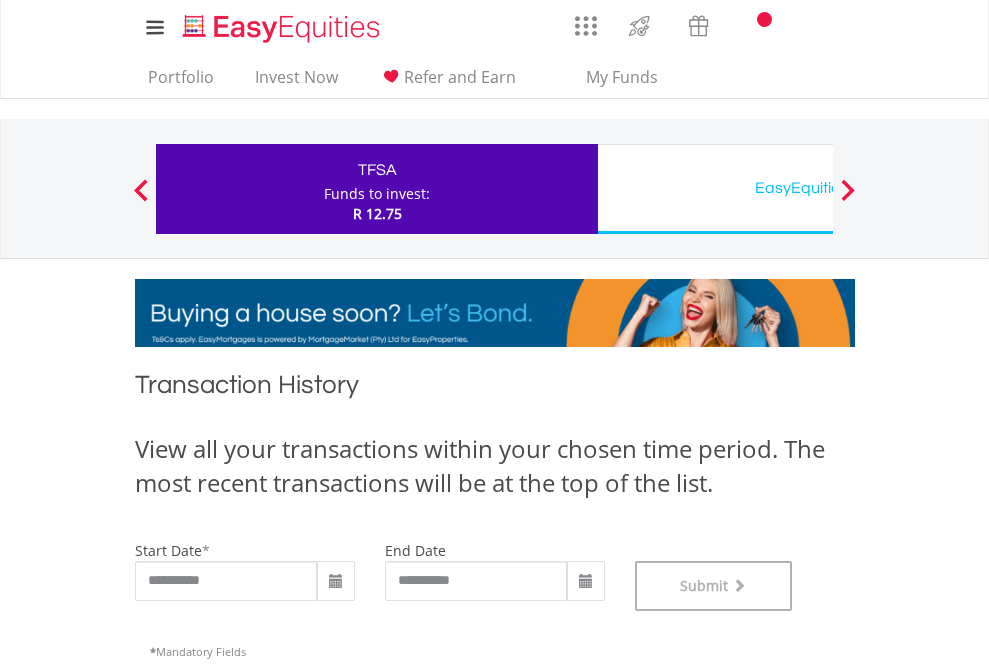 scroll, scrollTop: 811, scrollLeft: 0, axis: vertical 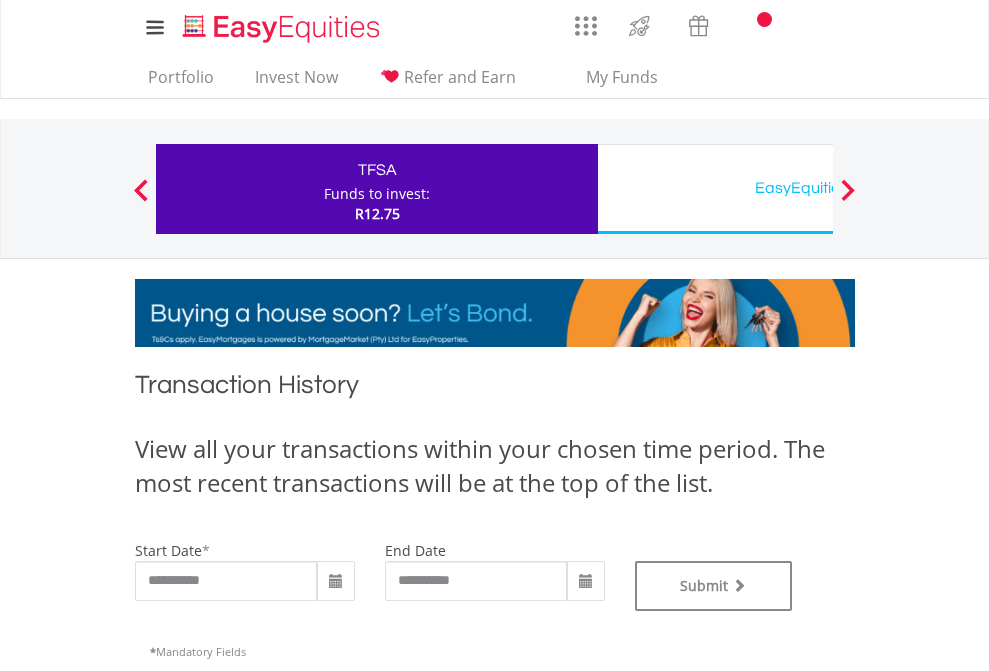 click on "EasyEquities USD" at bounding box center [818, 188] 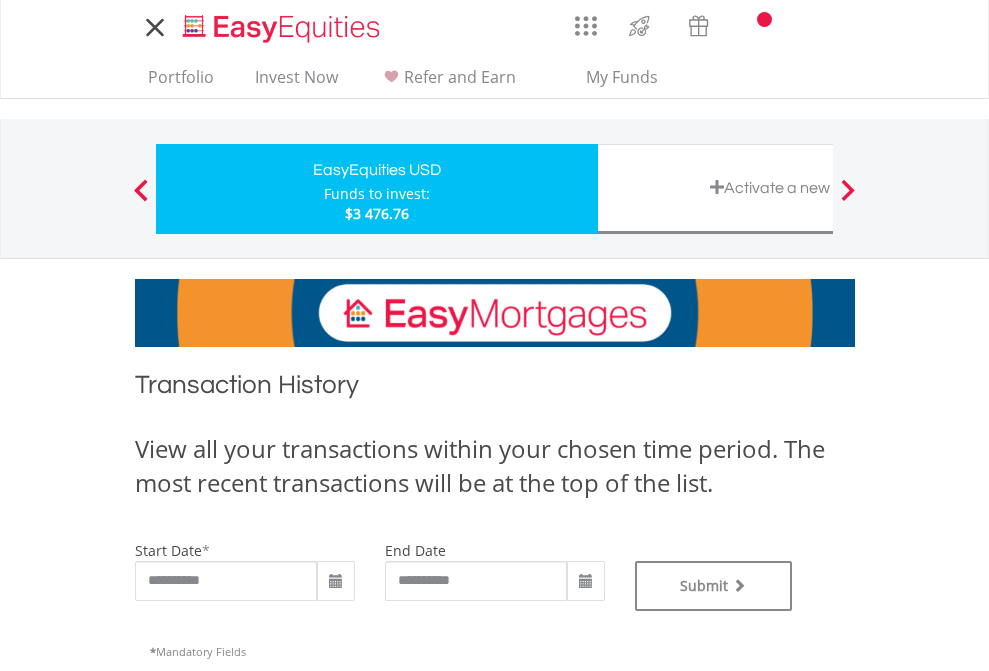 scroll, scrollTop: 0, scrollLeft: 0, axis: both 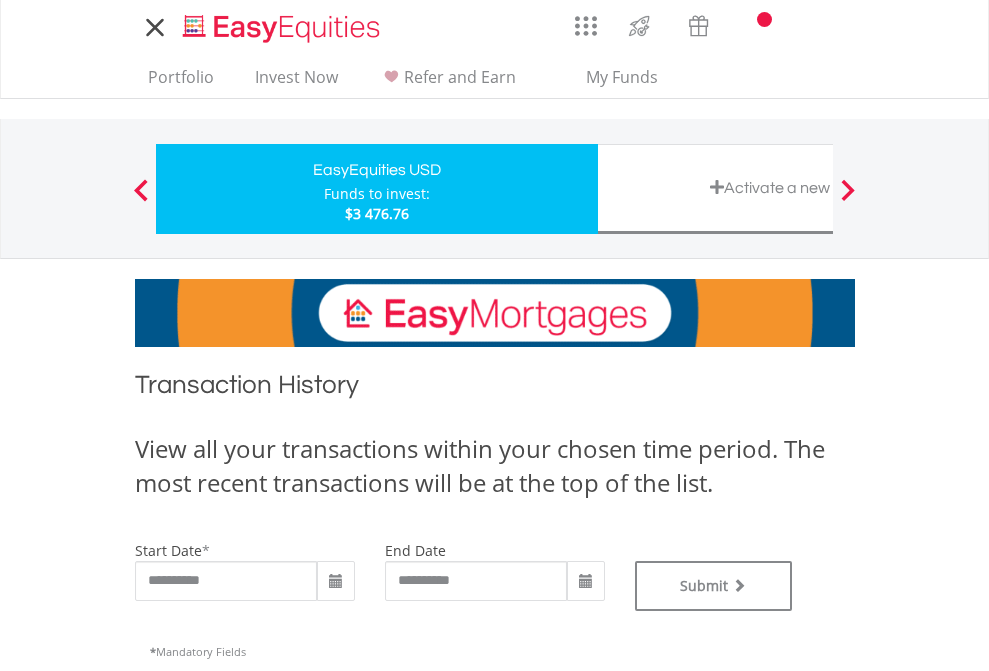 type on "**********" 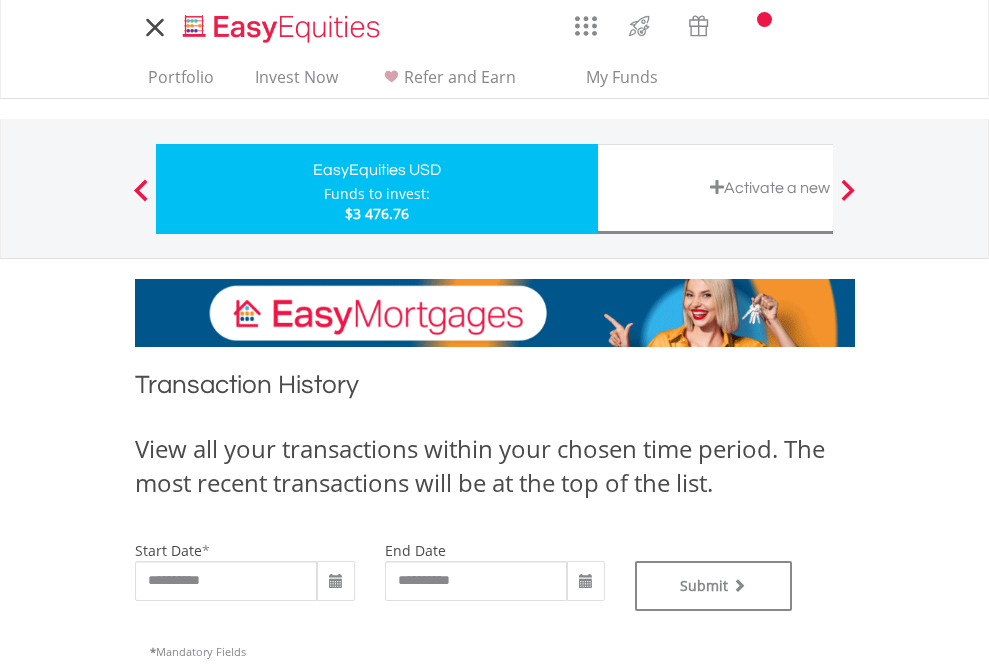 type on "**********" 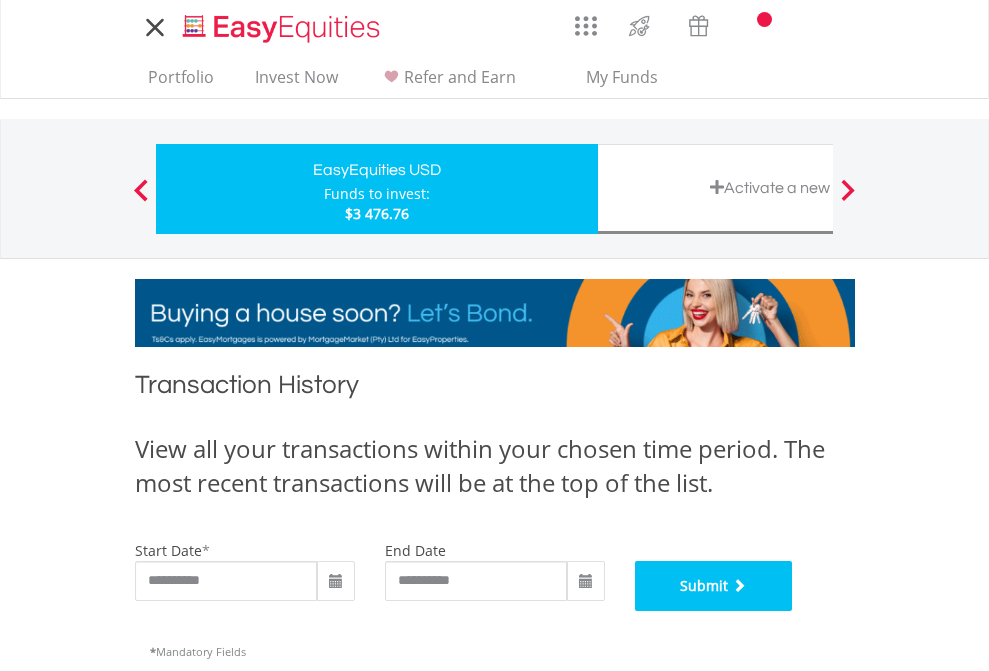 click on "Submit" at bounding box center (714, 586) 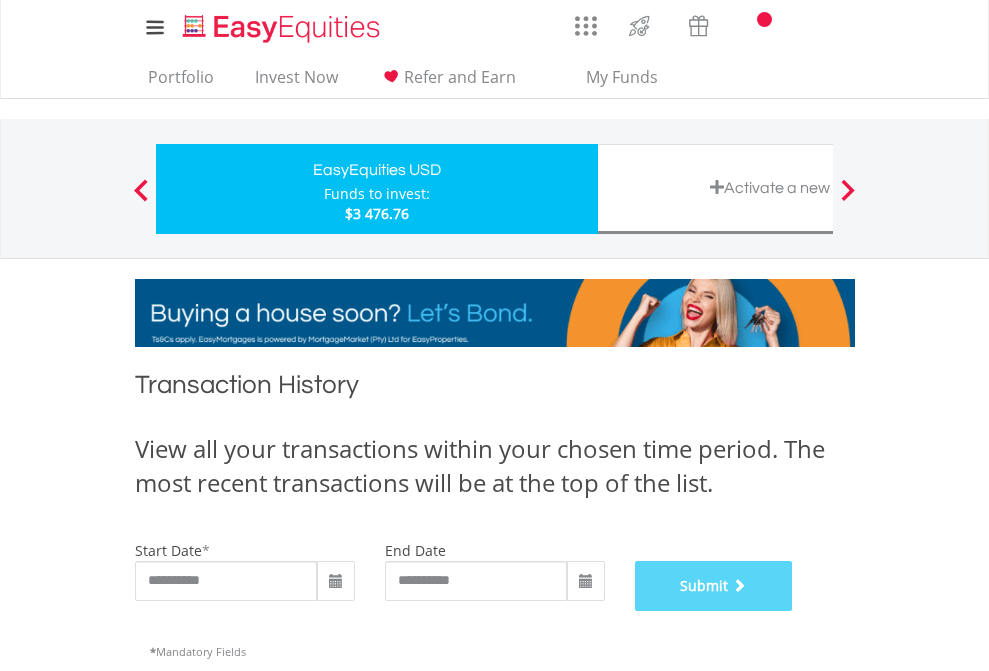 scroll, scrollTop: 811, scrollLeft: 0, axis: vertical 